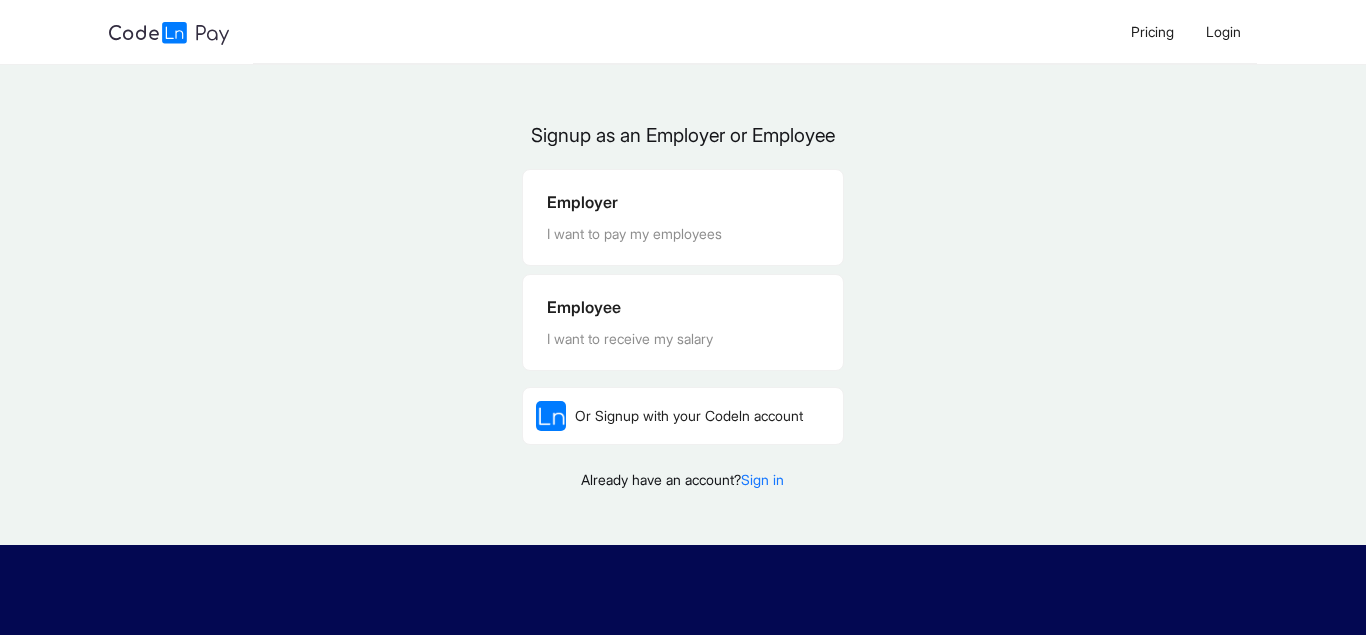 scroll, scrollTop: 0, scrollLeft: 0, axis: both 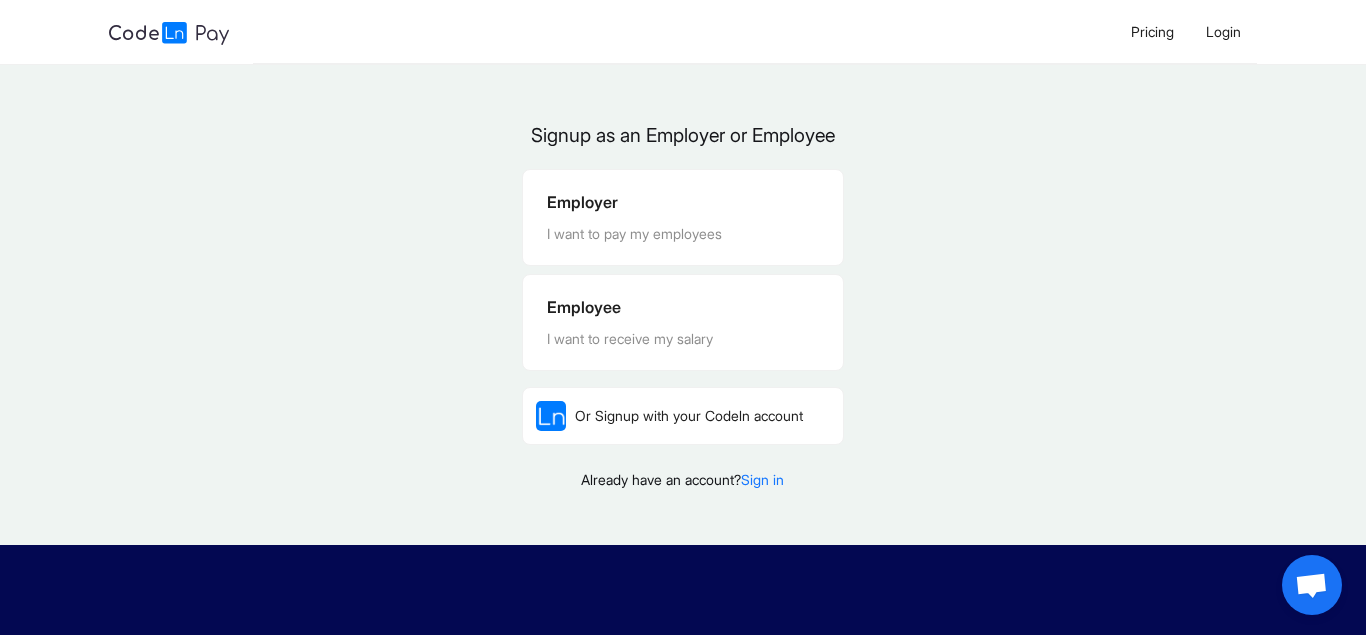 click on "Signup as an Employer or Employee Employer I want to pay my employees Employee I want to receive my salary Or Signup with your Codeln account  Already have an account?   Sign in" at bounding box center [683, 312] 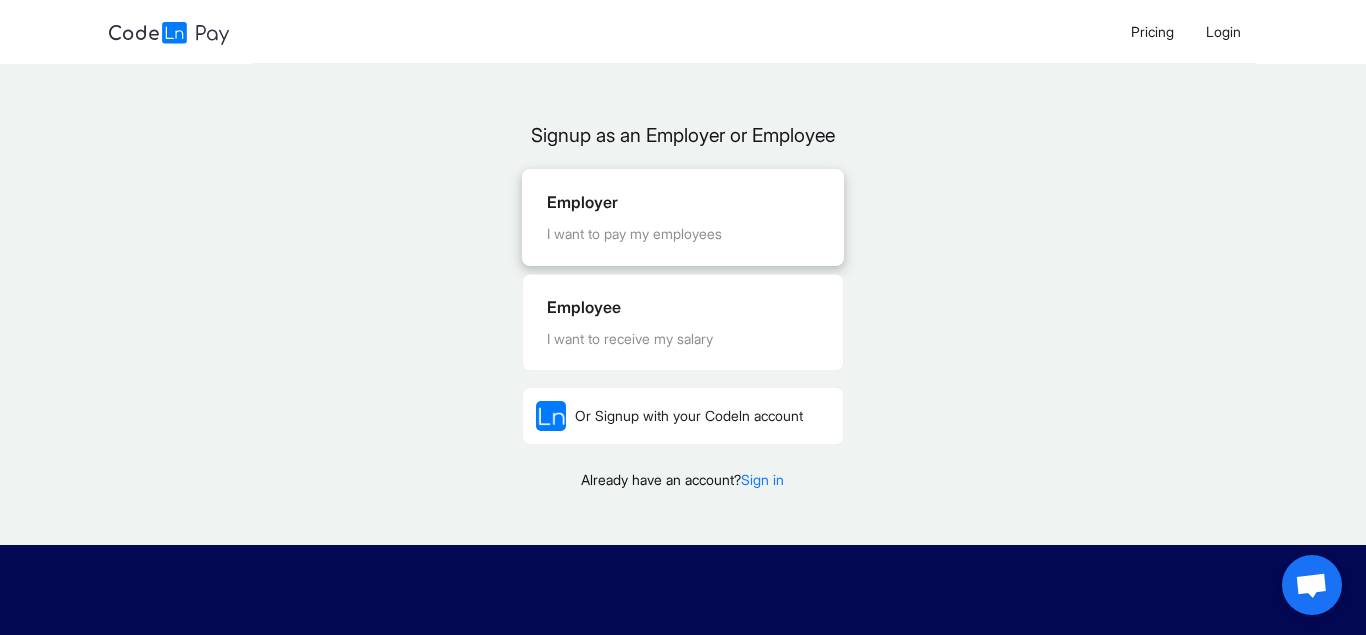 click on "I want to pay my employees" at bounding box center (682, 234) 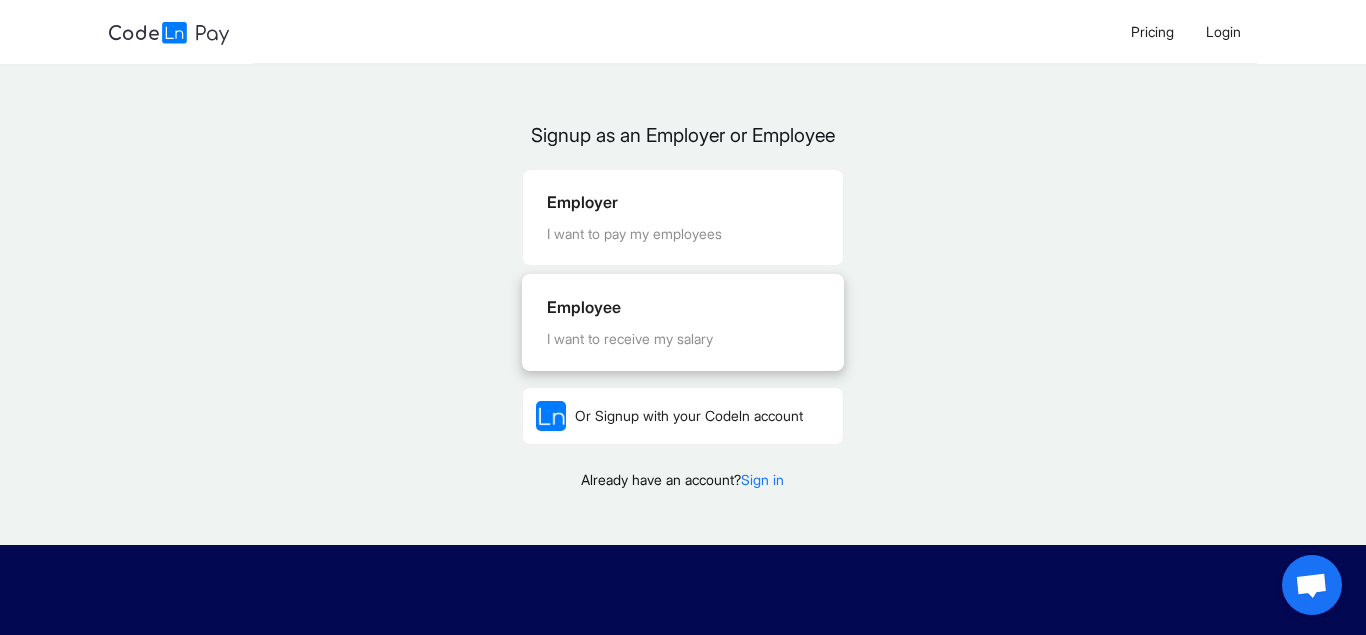 click on "Employee I want to receive my salary" at bounding box center [682, 322] 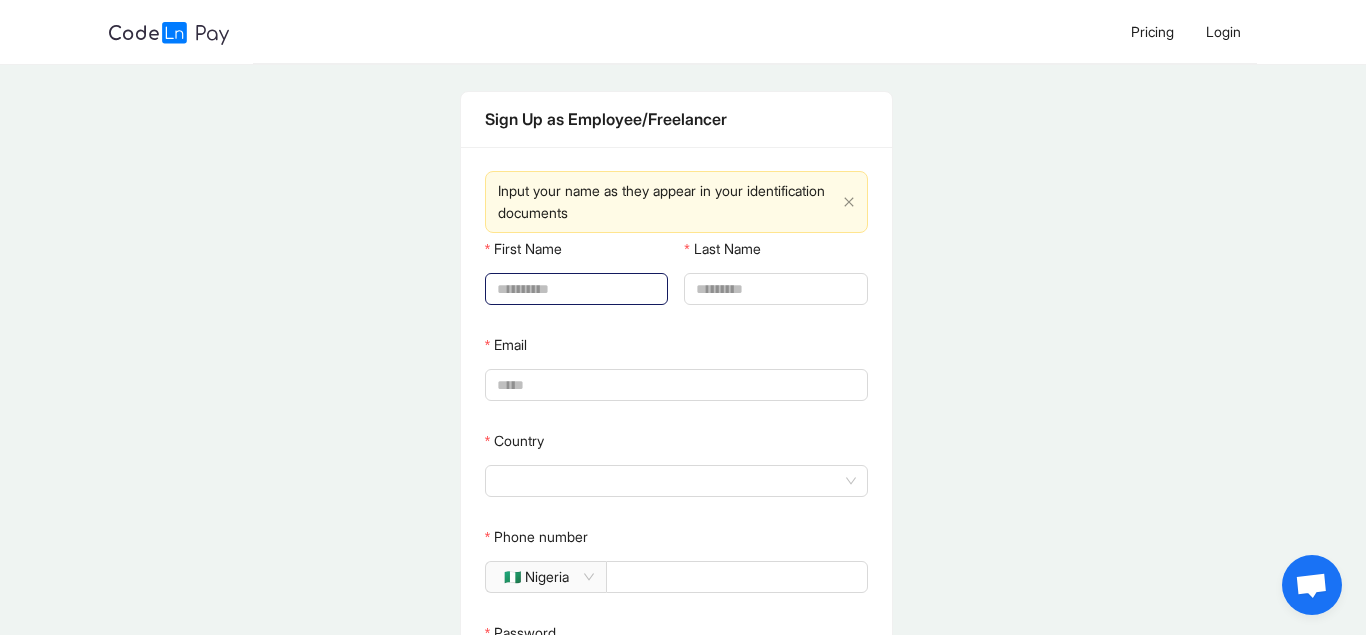 click on "First Name" at bounding box center (574, 289) 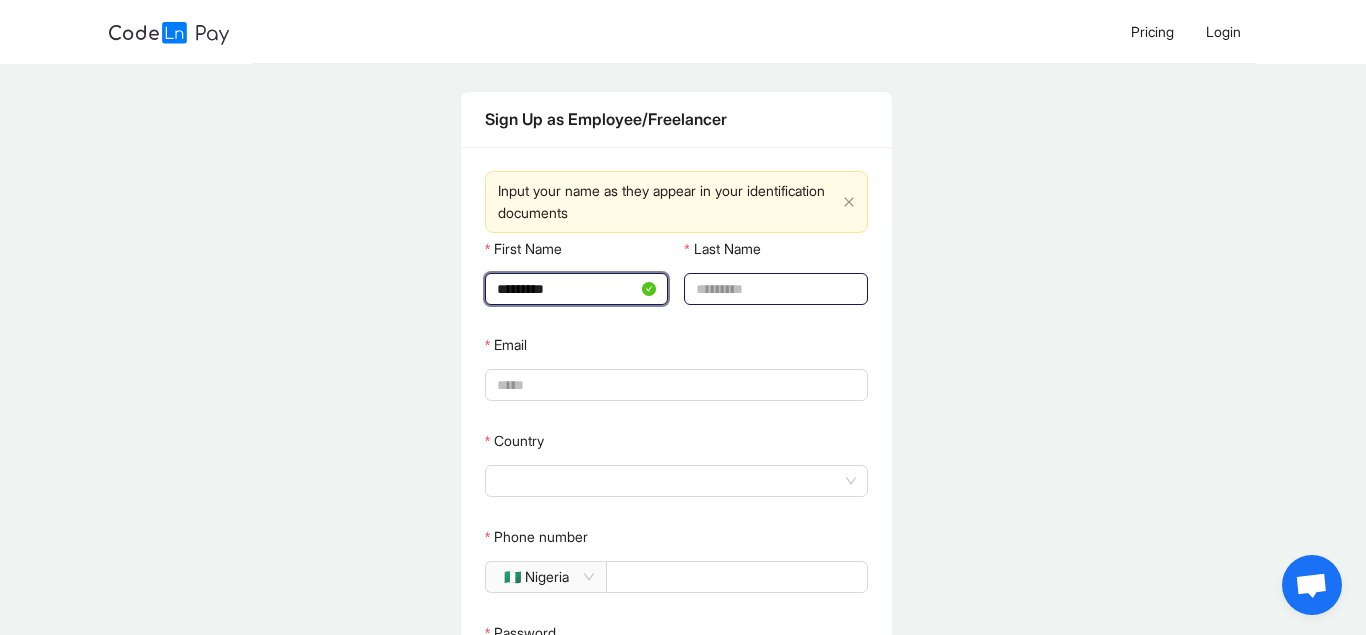 type on "********" 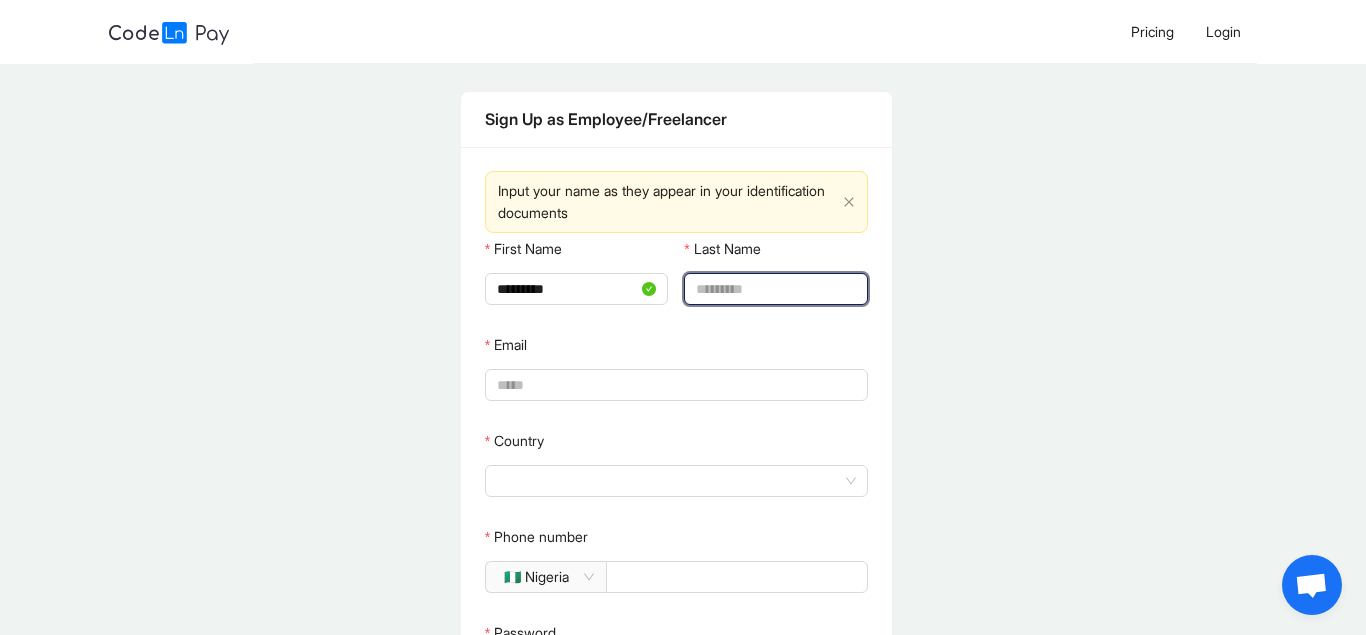 click on "Last Name" at bounding box center [773, 289] 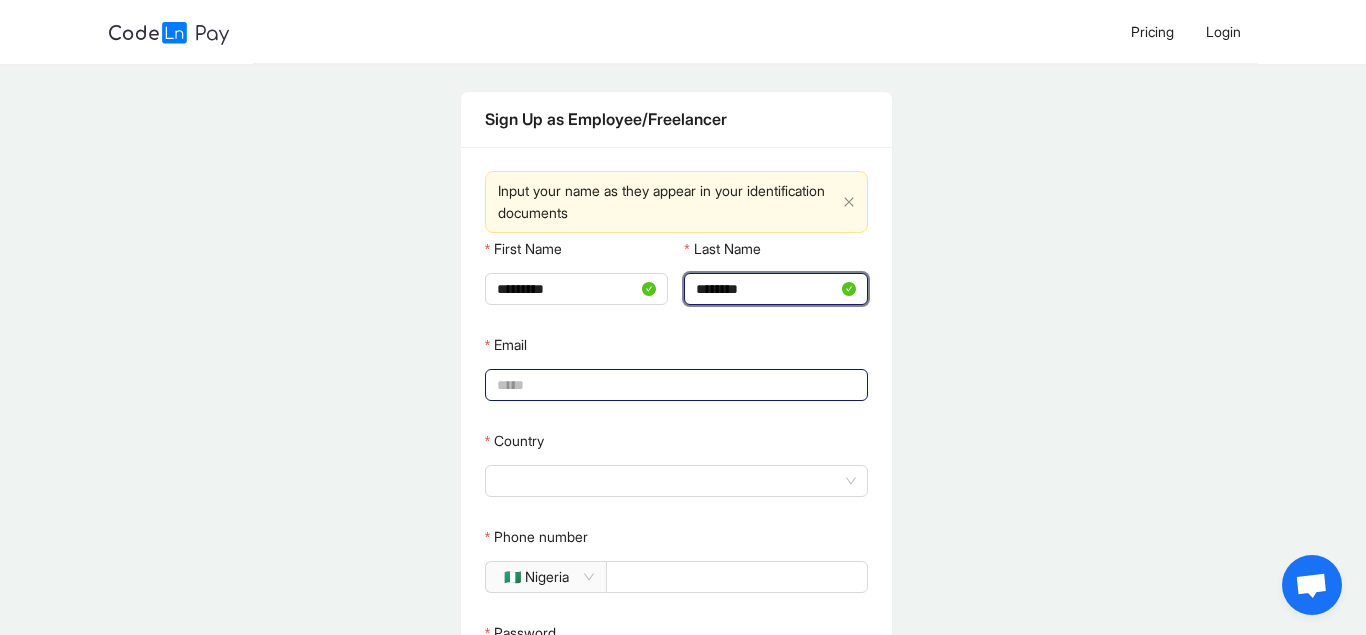 type on "********" 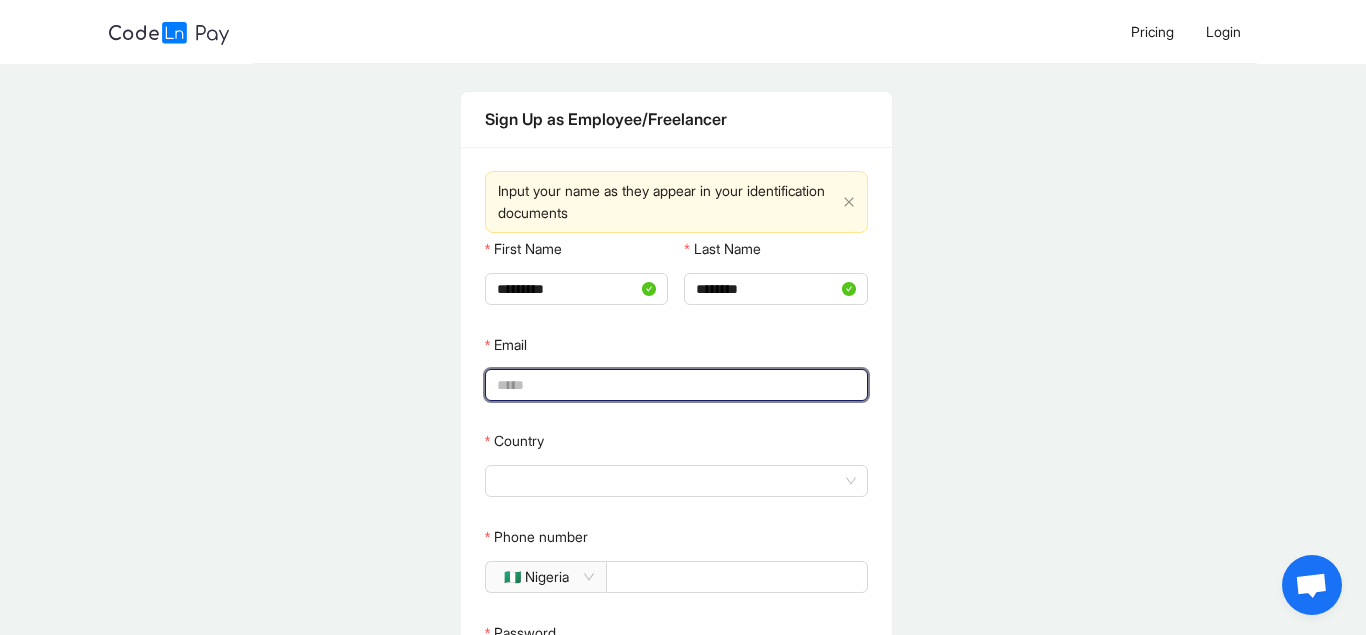 click on "Email" at bounding box center [674, 385] 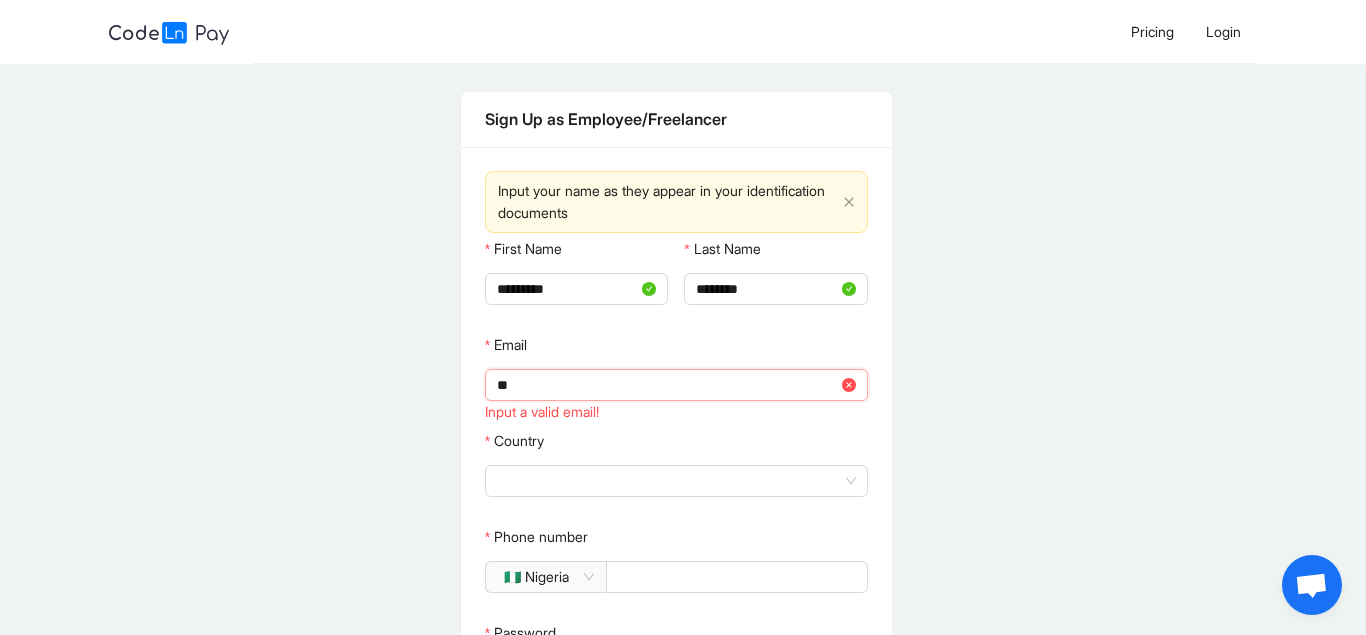 type on "*" 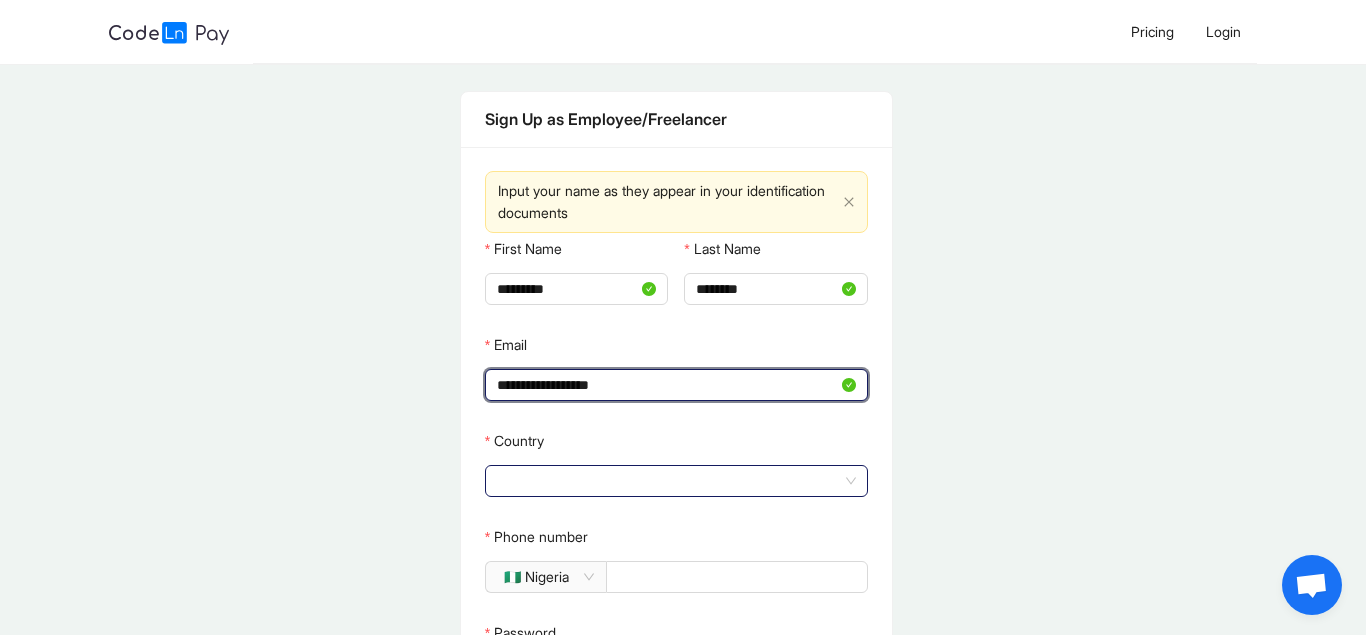 click 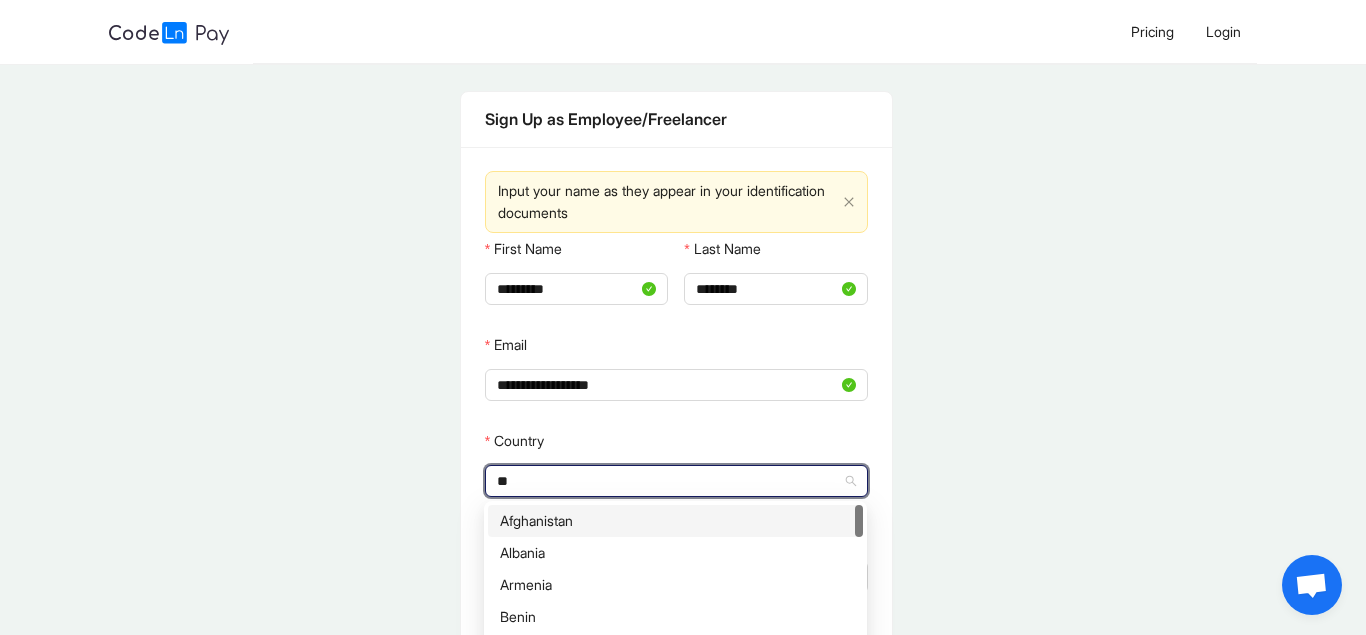 type on "***" 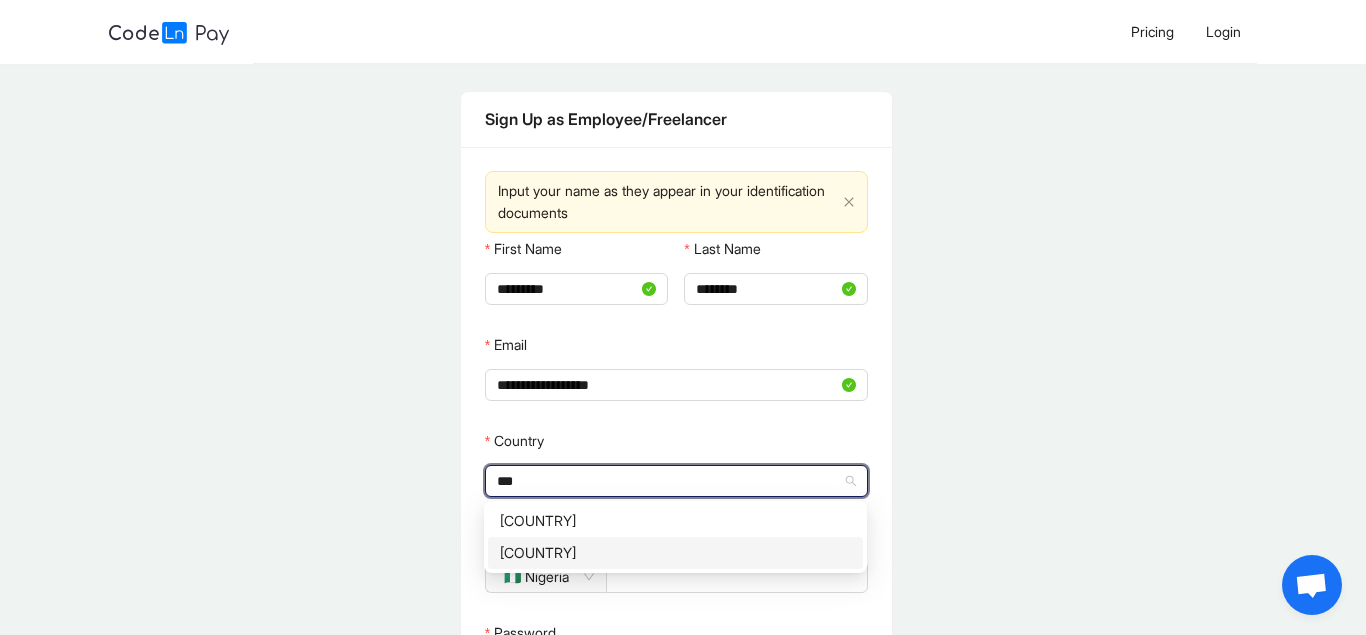 click on "[COUNTRY]" at bounding box center [675, 553] 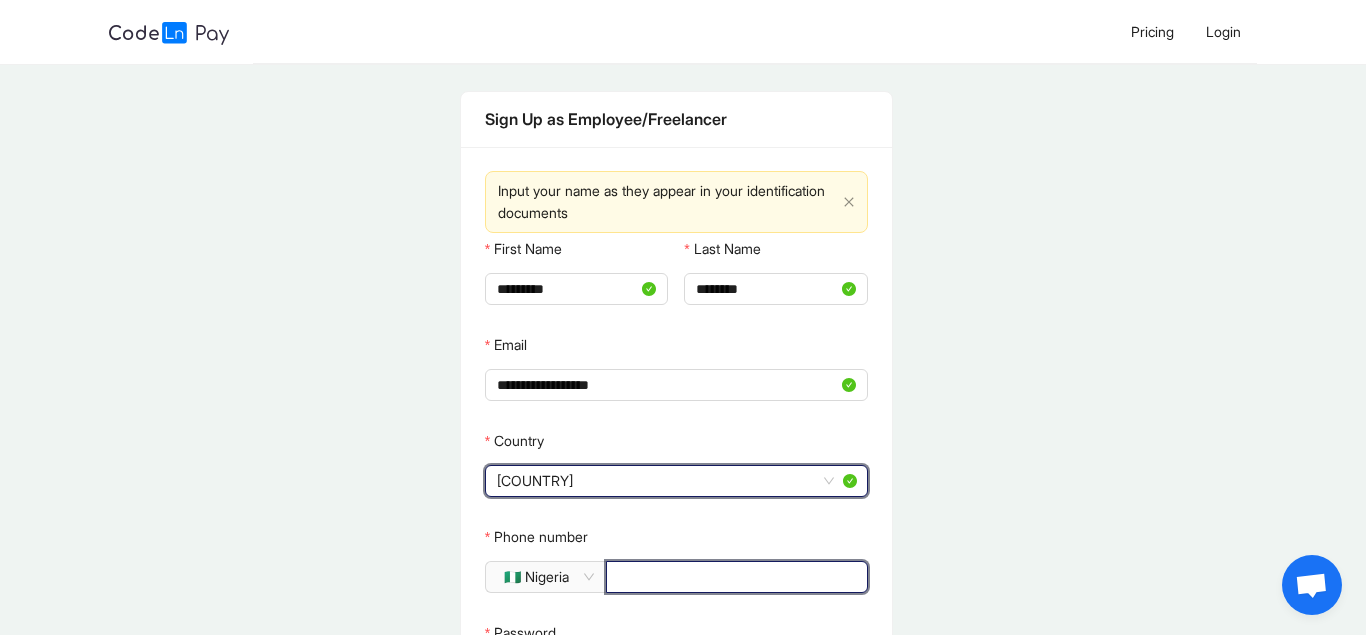 click on "Phone number" at bounding box center [735, 577] 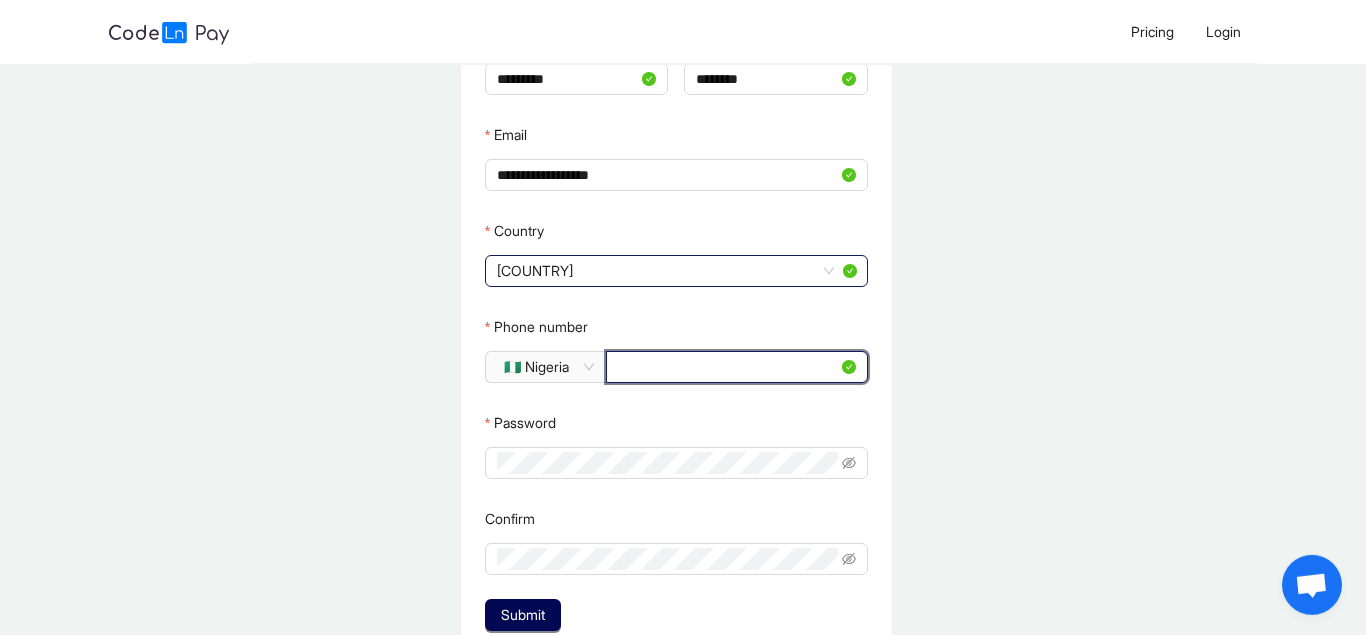 scroll, scrollTop: 208, scrollLeft: 0, axis: vertical 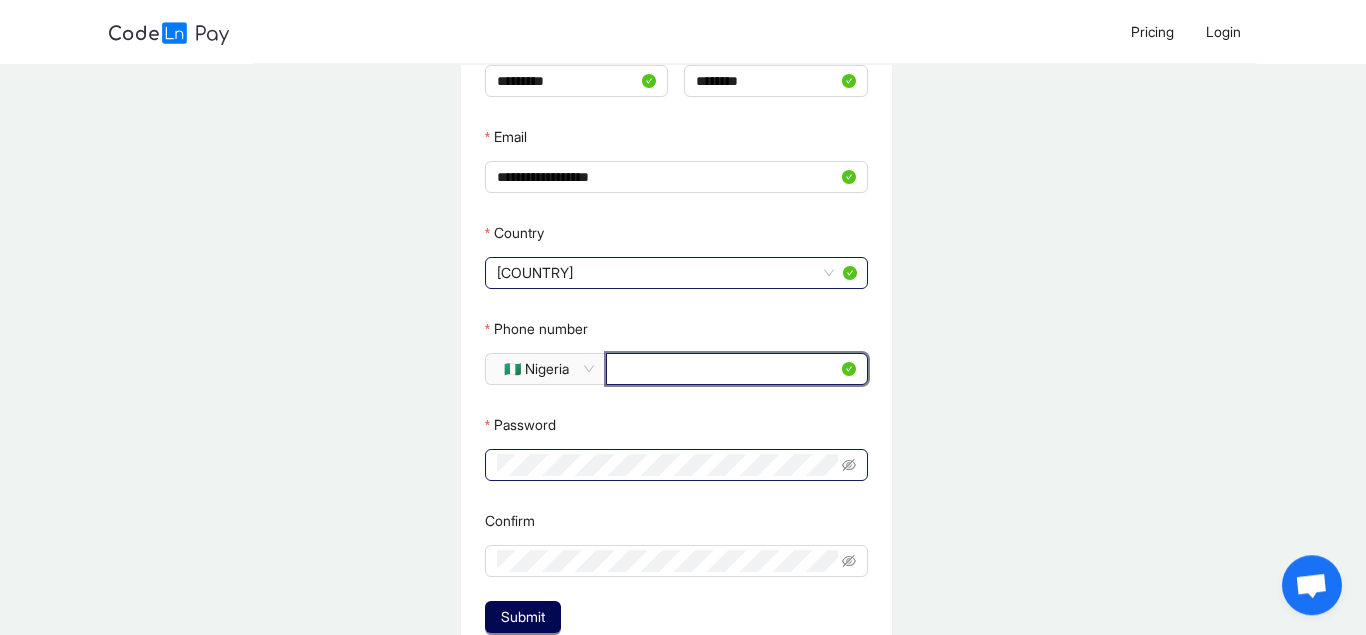 type on "**********" 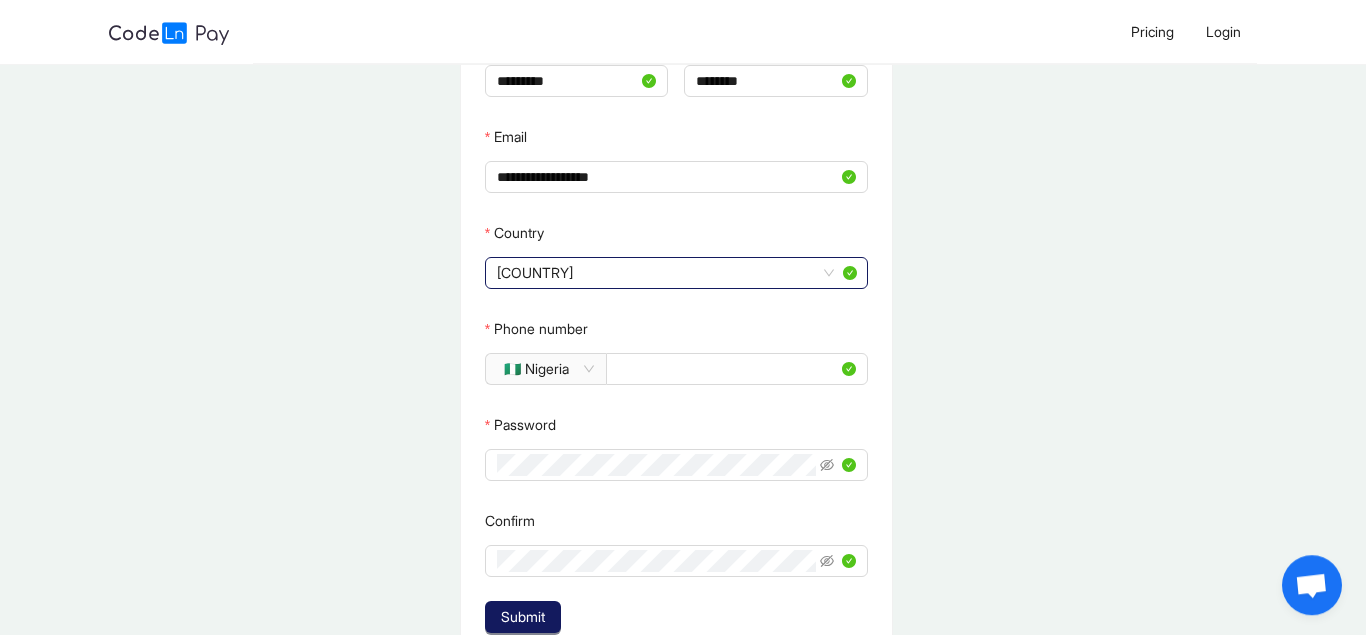 click on "Submit" 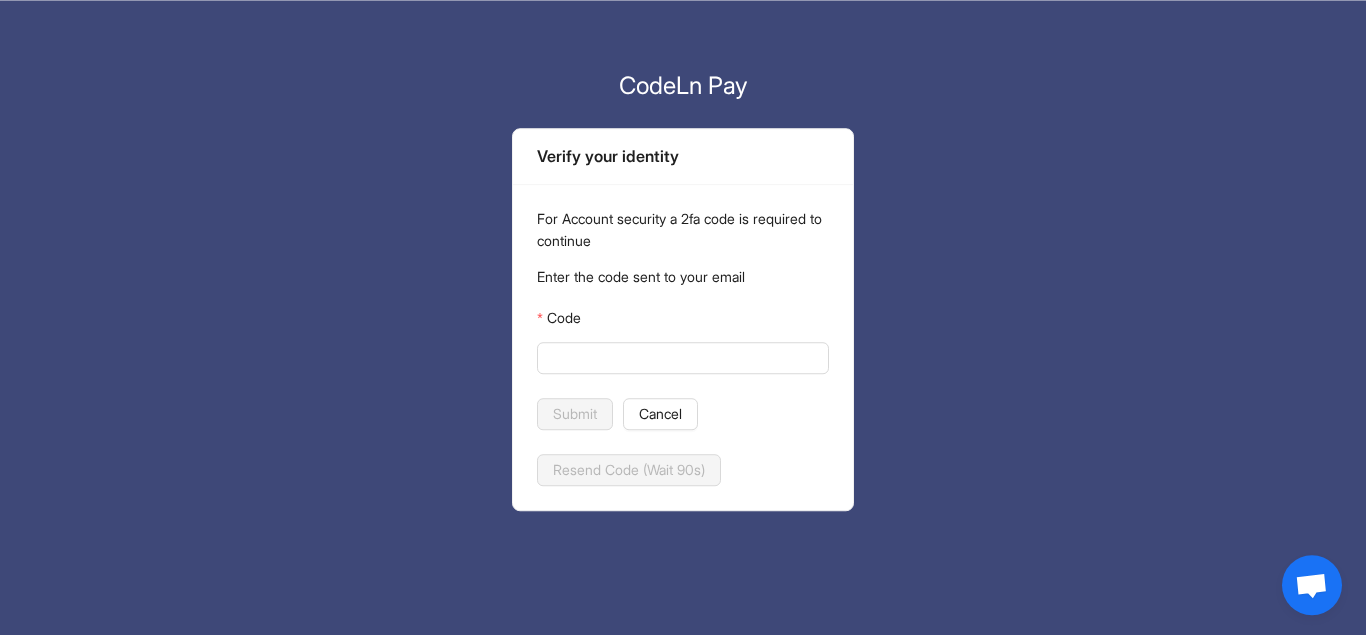 scroll, scrollTop: 0, scrollLeft: 0, axis: both 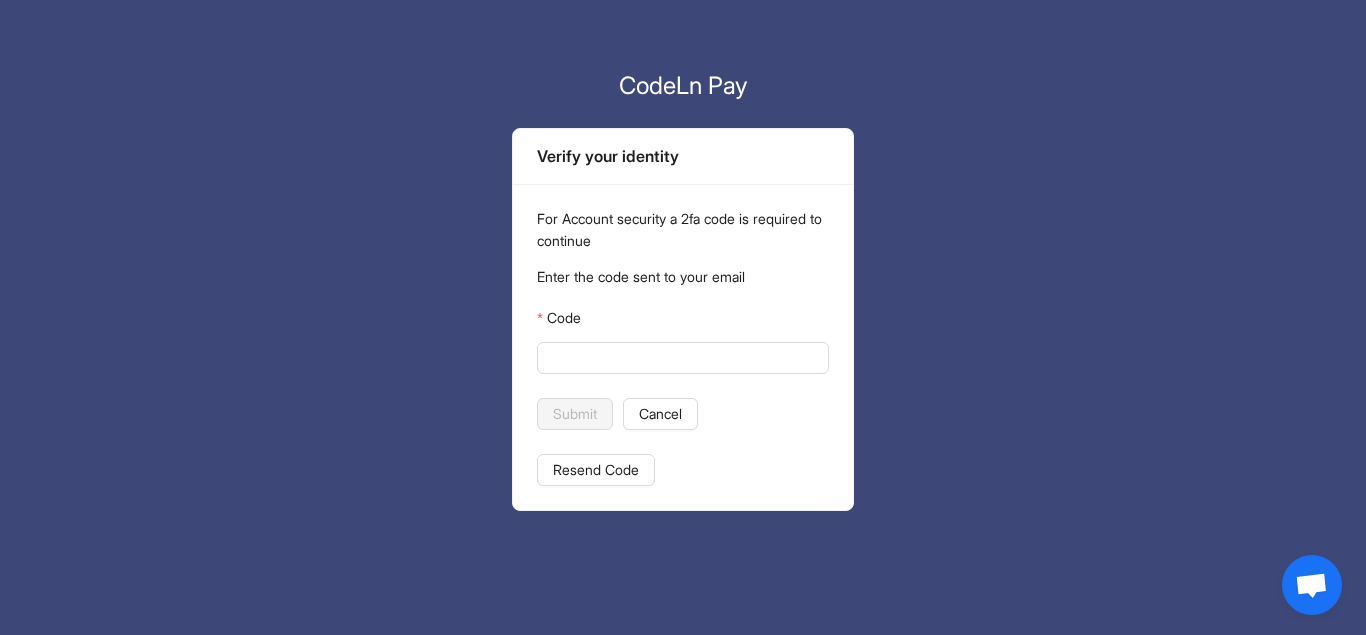 click on "Code" at bounding box center (681, 358) 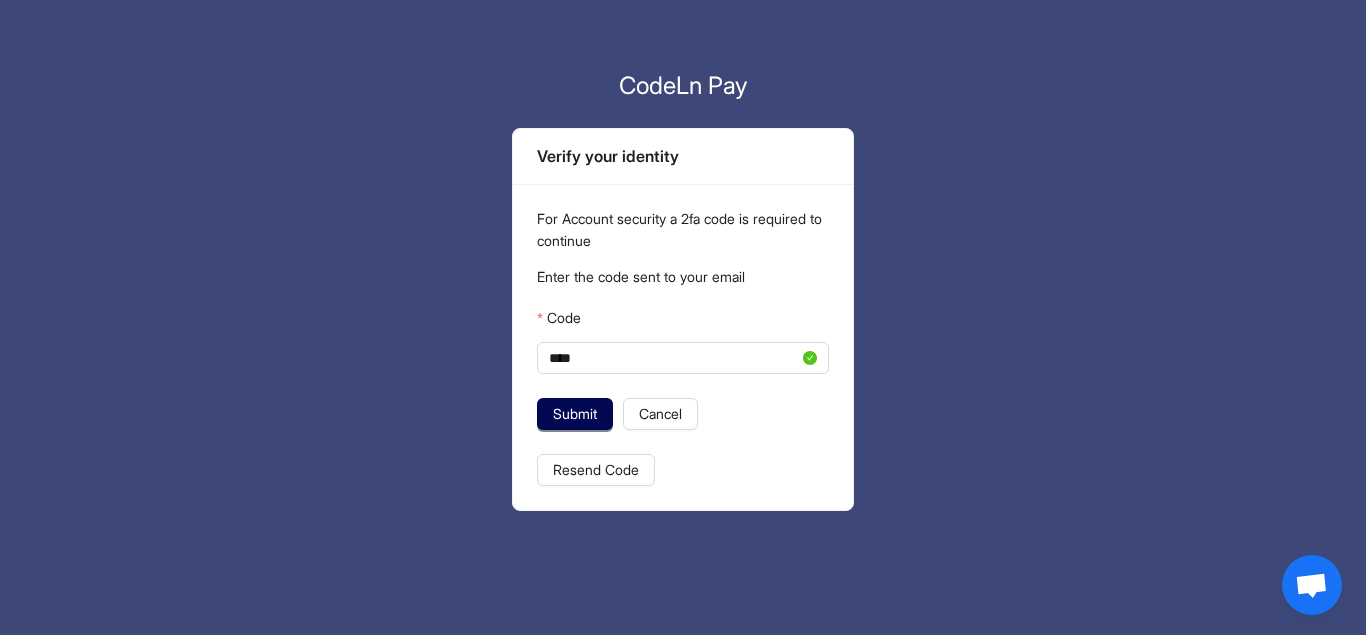 click on "Submit" 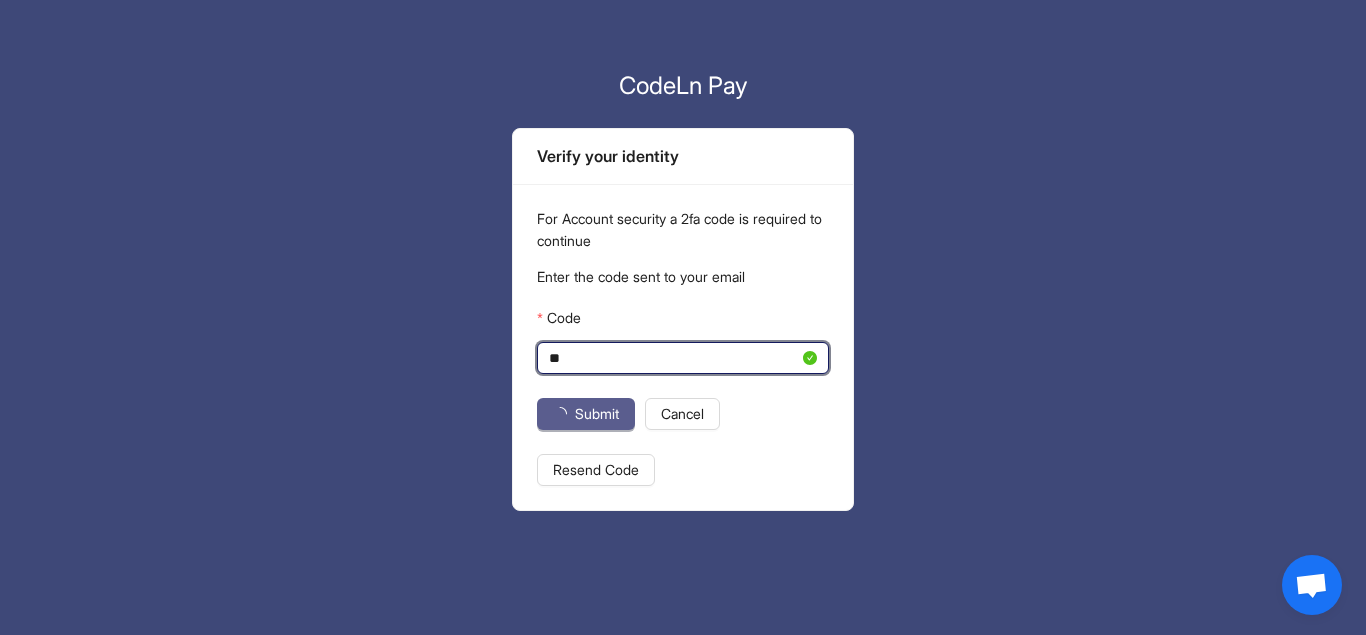 type on "*" 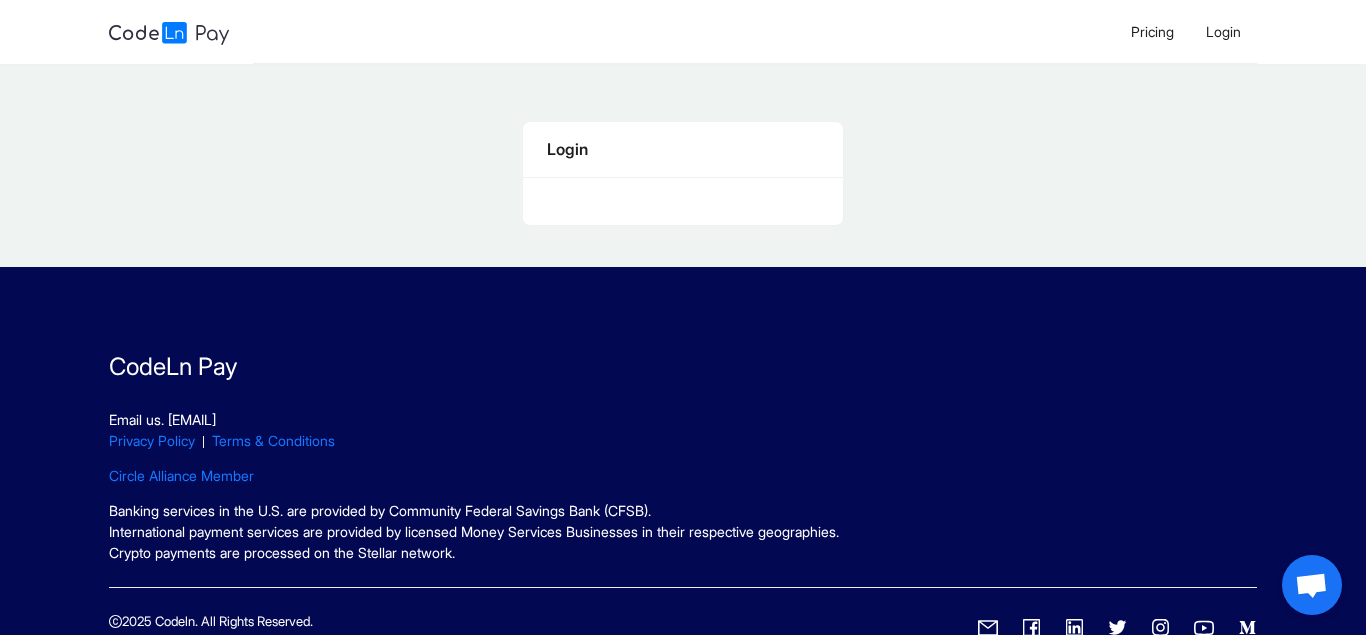 drag, startPoint x: 875, startPoint y: 634, endPoint x: 855, endPoint y: 604, distance: 36.05551 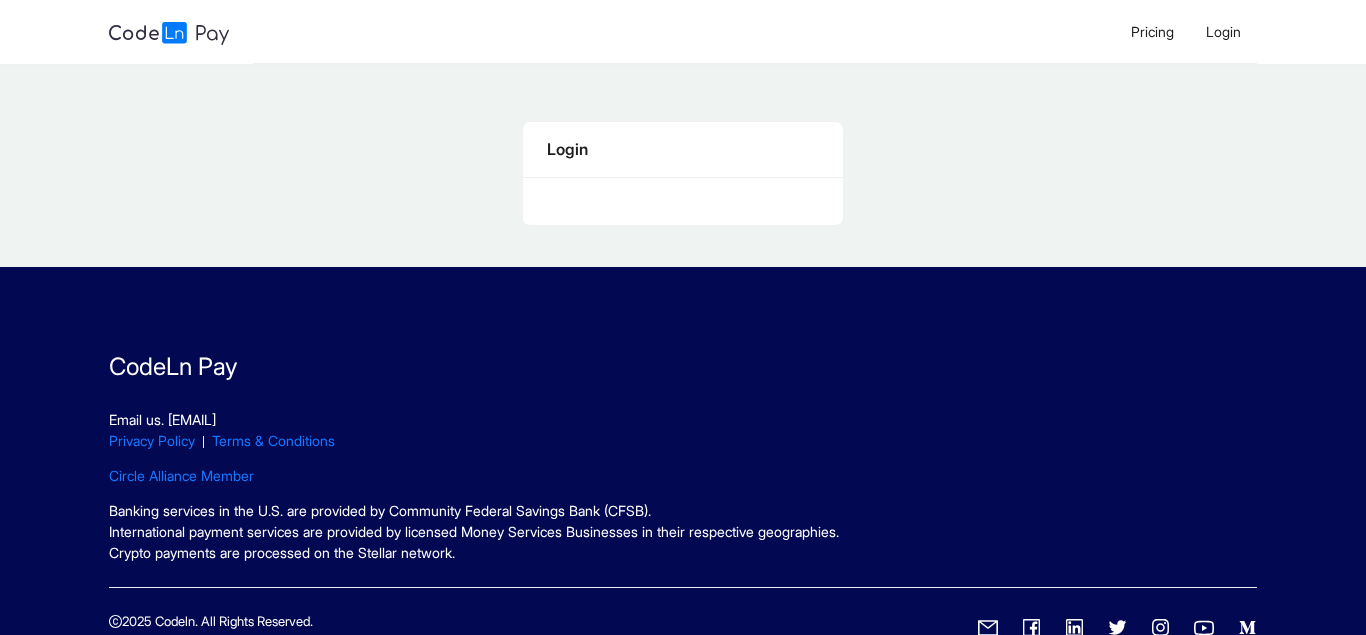 scroll, scrollTop: 0, scrollLeft: 0, axis: both 